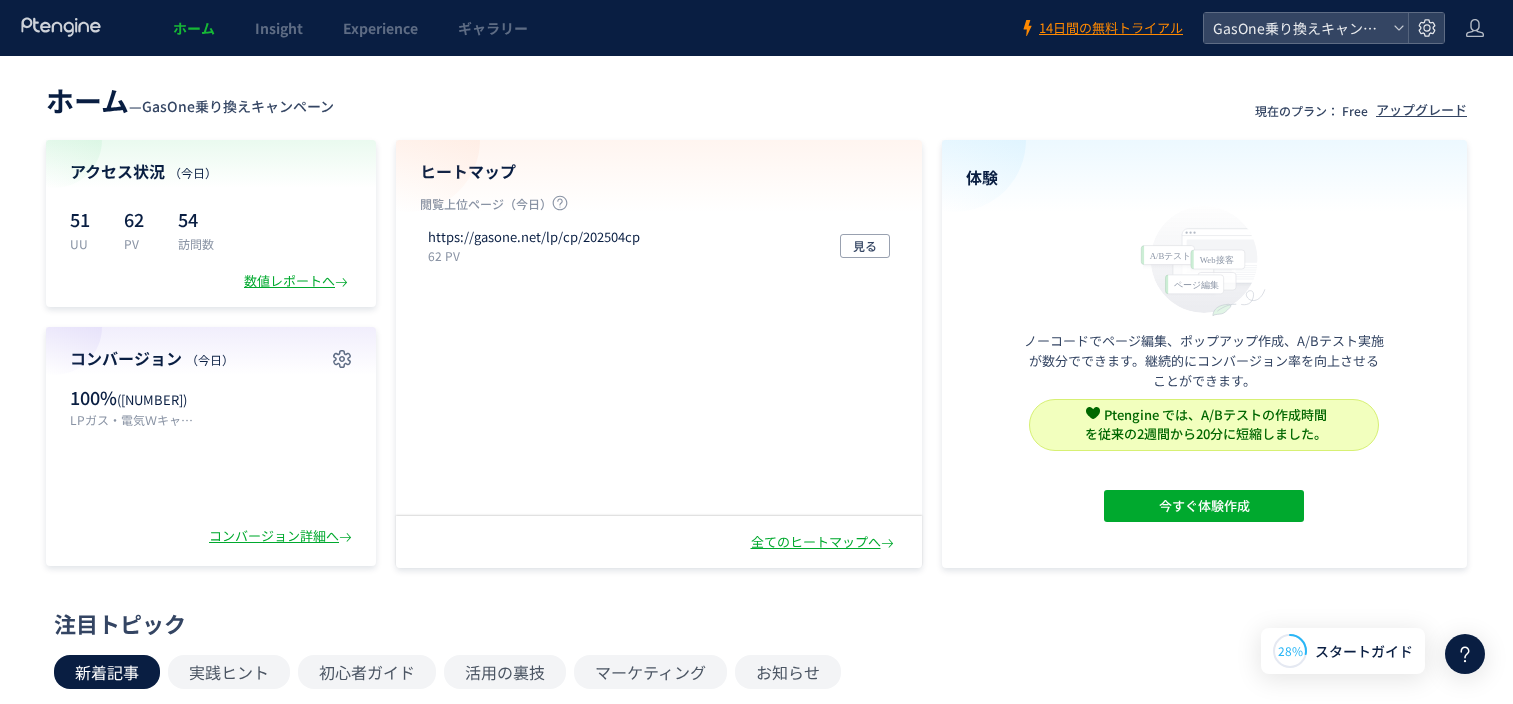 scroll, scrollTop: 0, scrollLeft: 0, axis: both 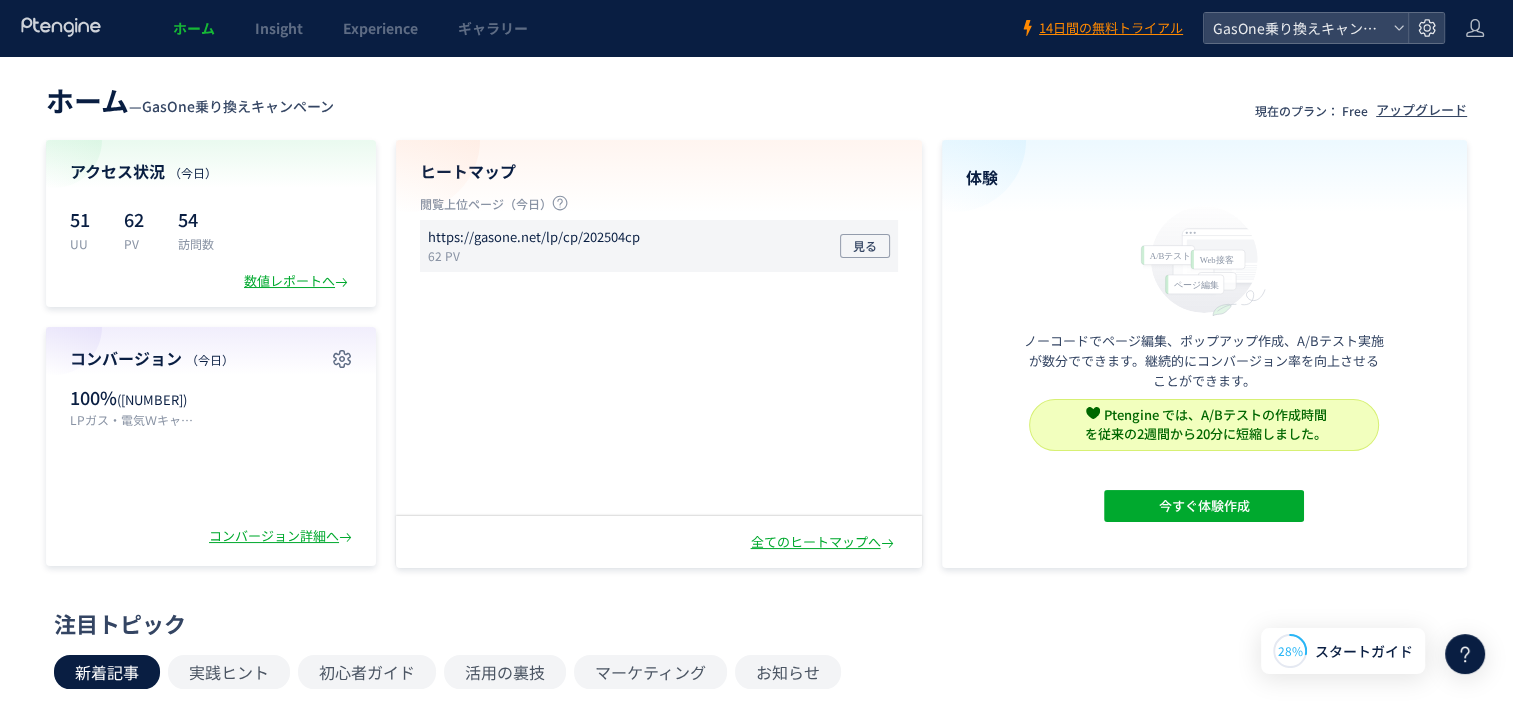 click on "https://gasone.net/lp/cp/202504cp" at bounding box center [534, 237] 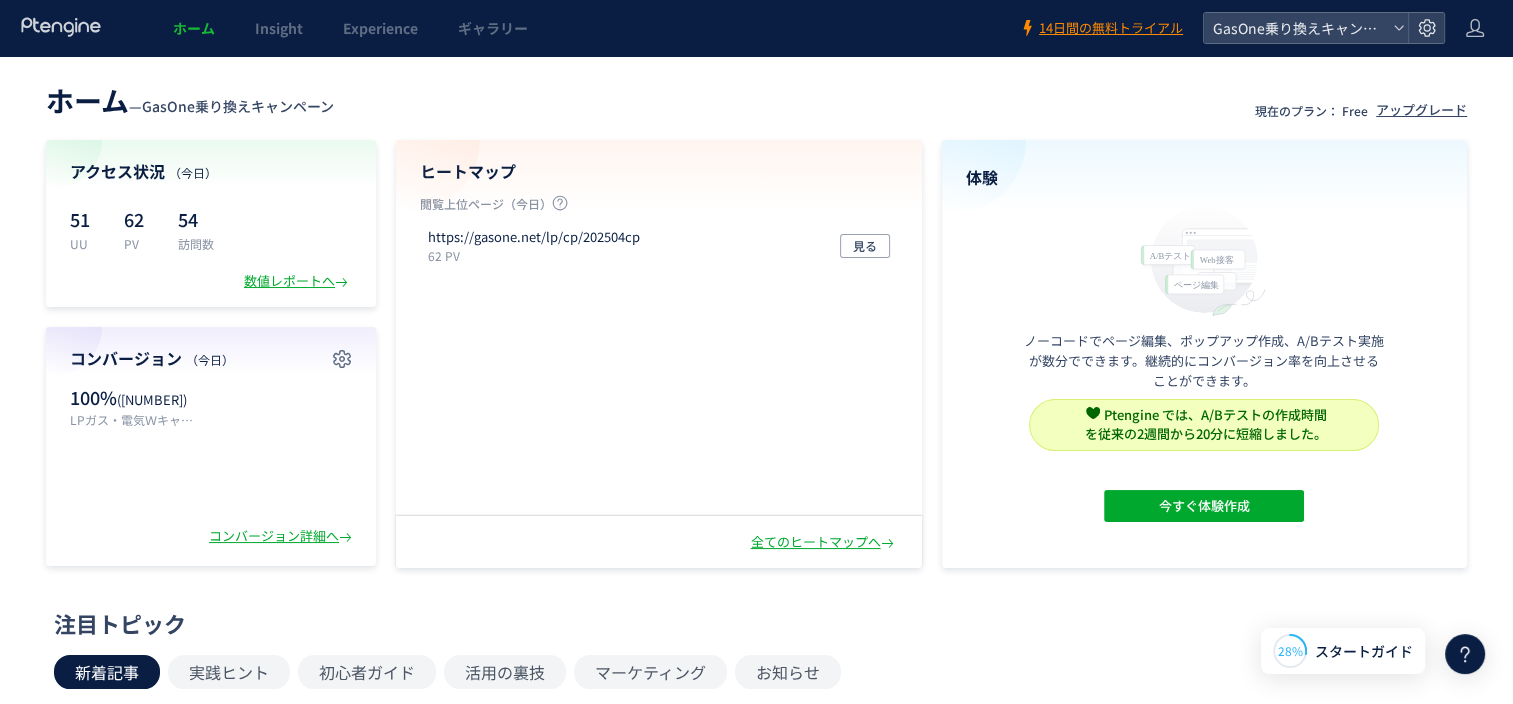 click on "ホーム" at bounding box center (194, 28) 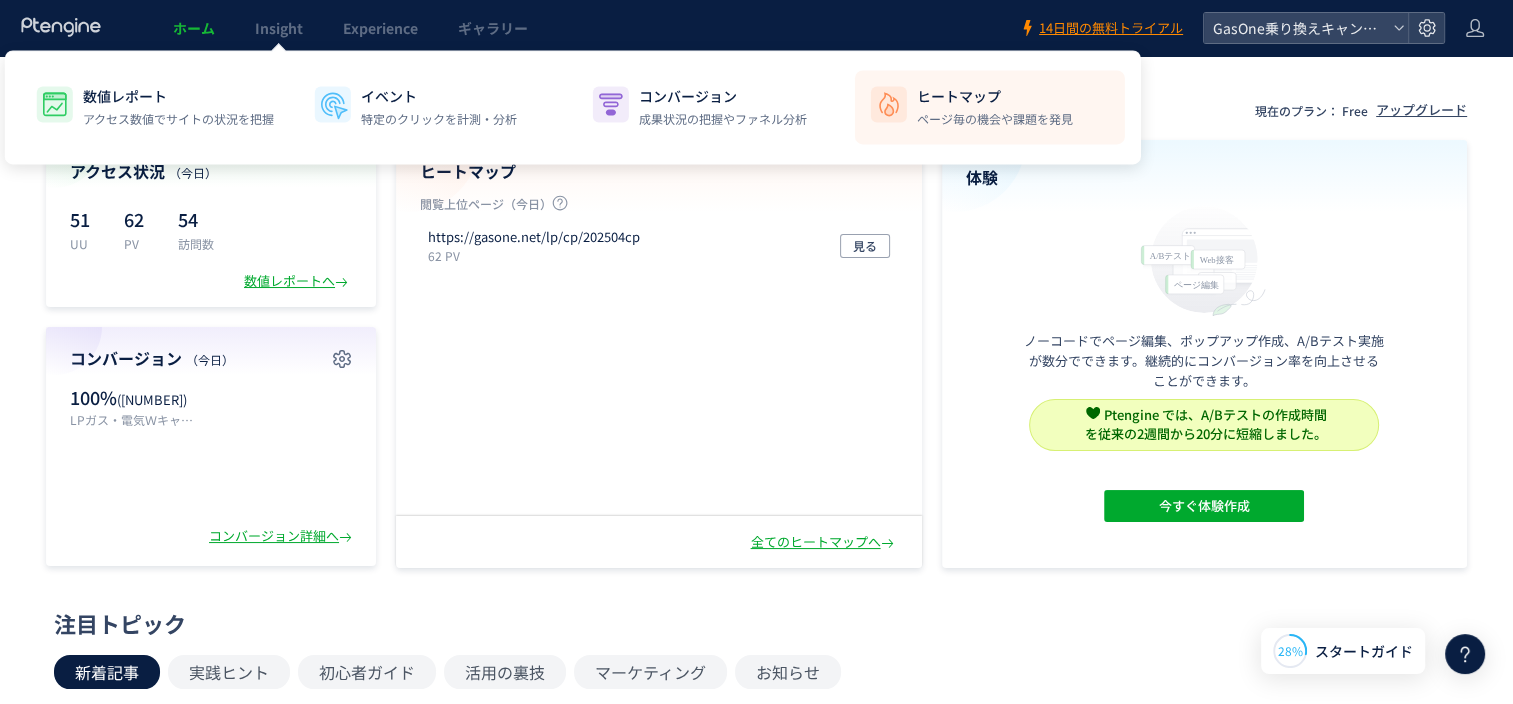 click on "ページ毎の機会や課題を発見" at bounding box center [995, 119] 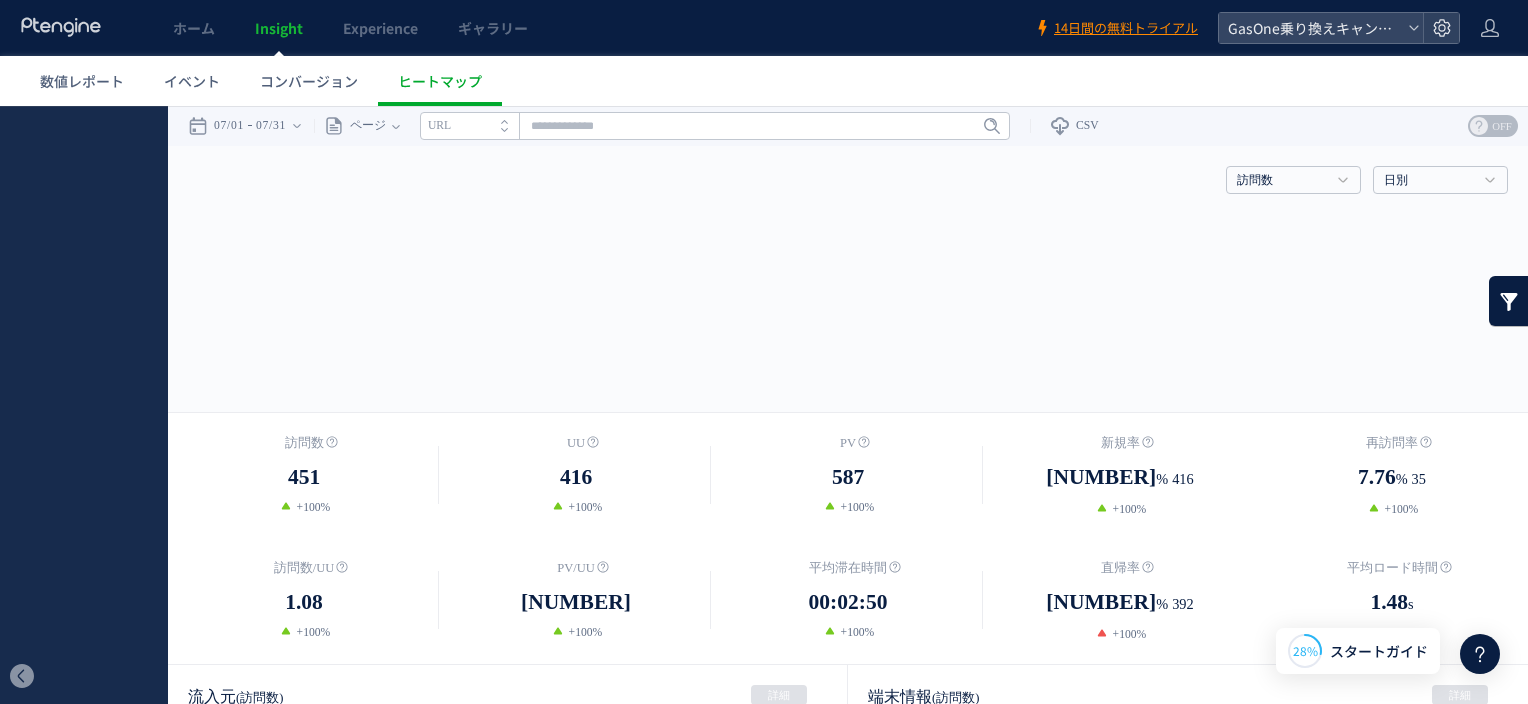 scroll, scrollTop: 0, scrollLeft: 0, axis: both 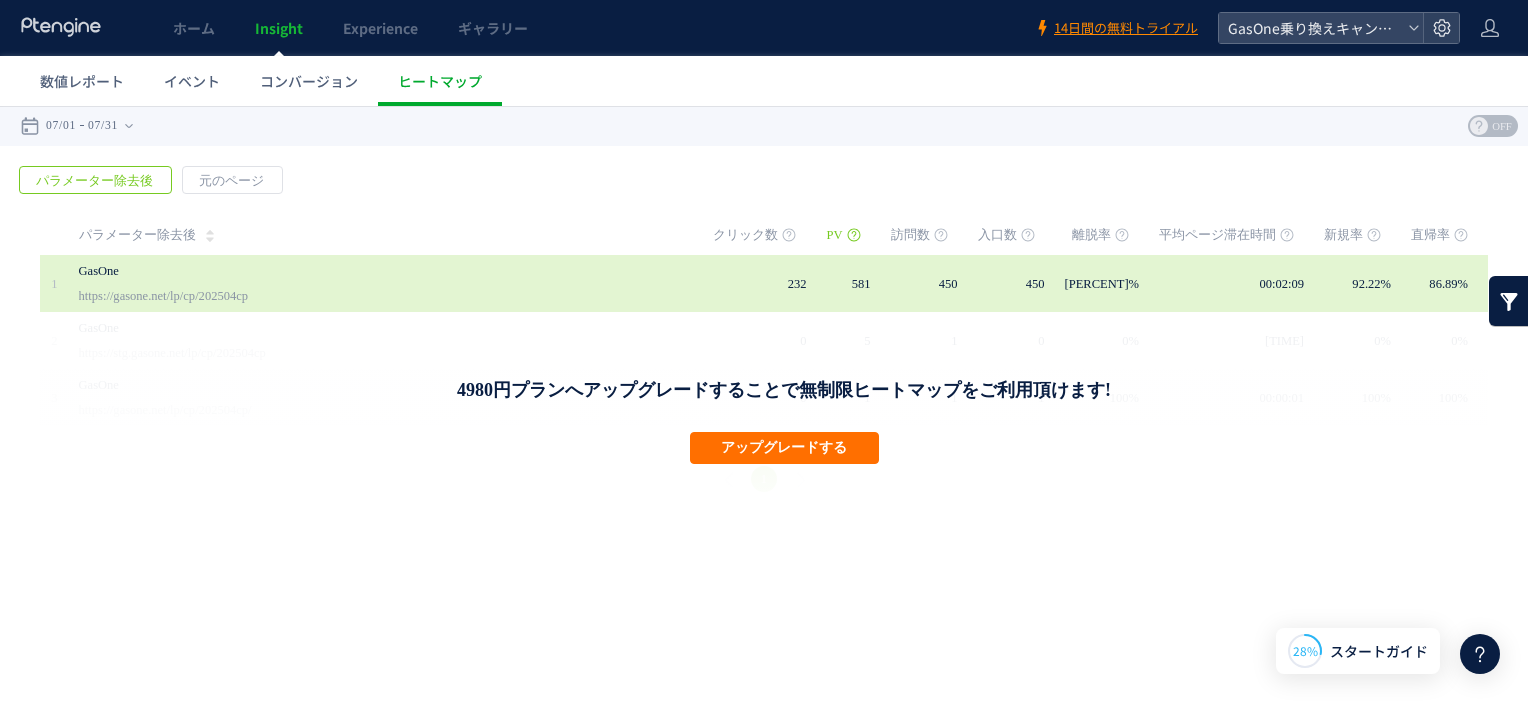 click on "GasOne" at bounding box center [374, 271] 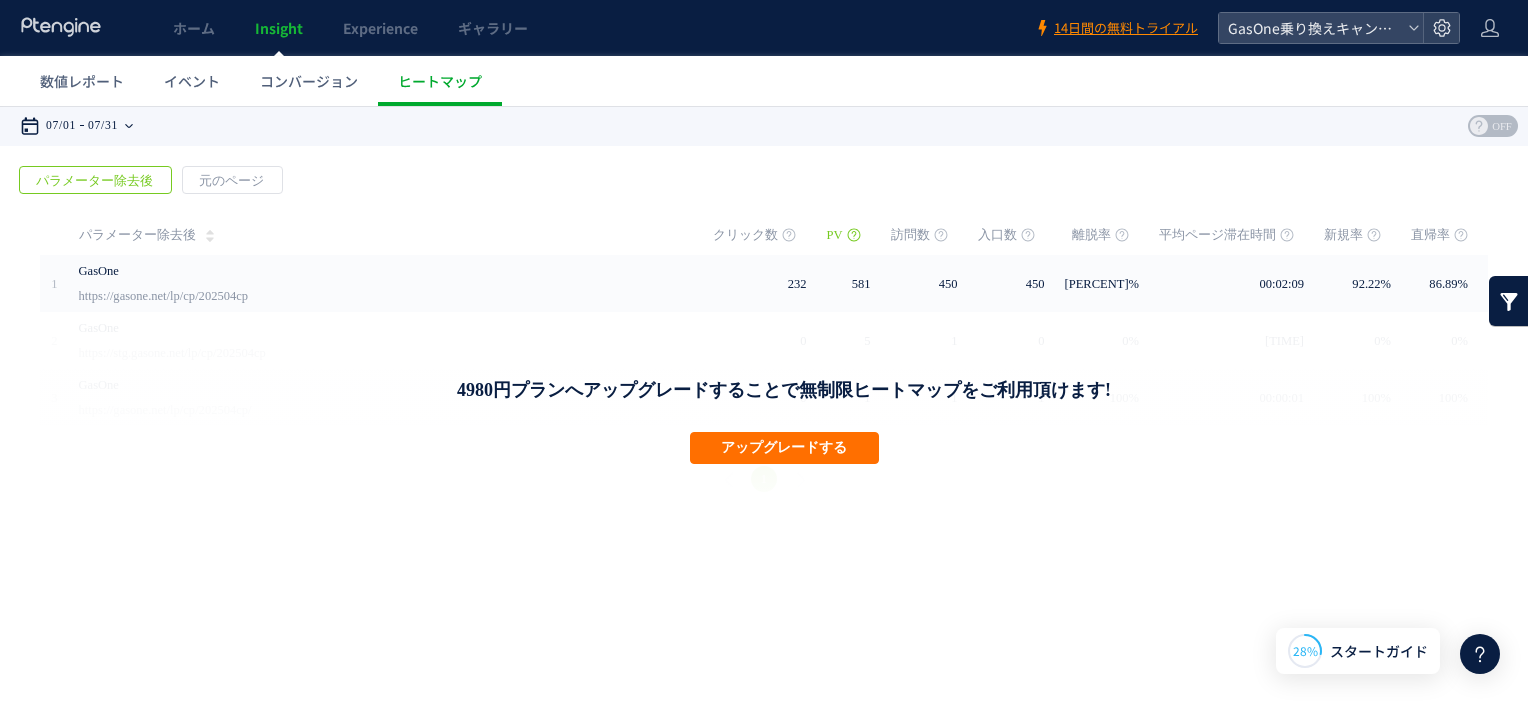 click on "07/01
07/31" at bounding box center [83, 126] 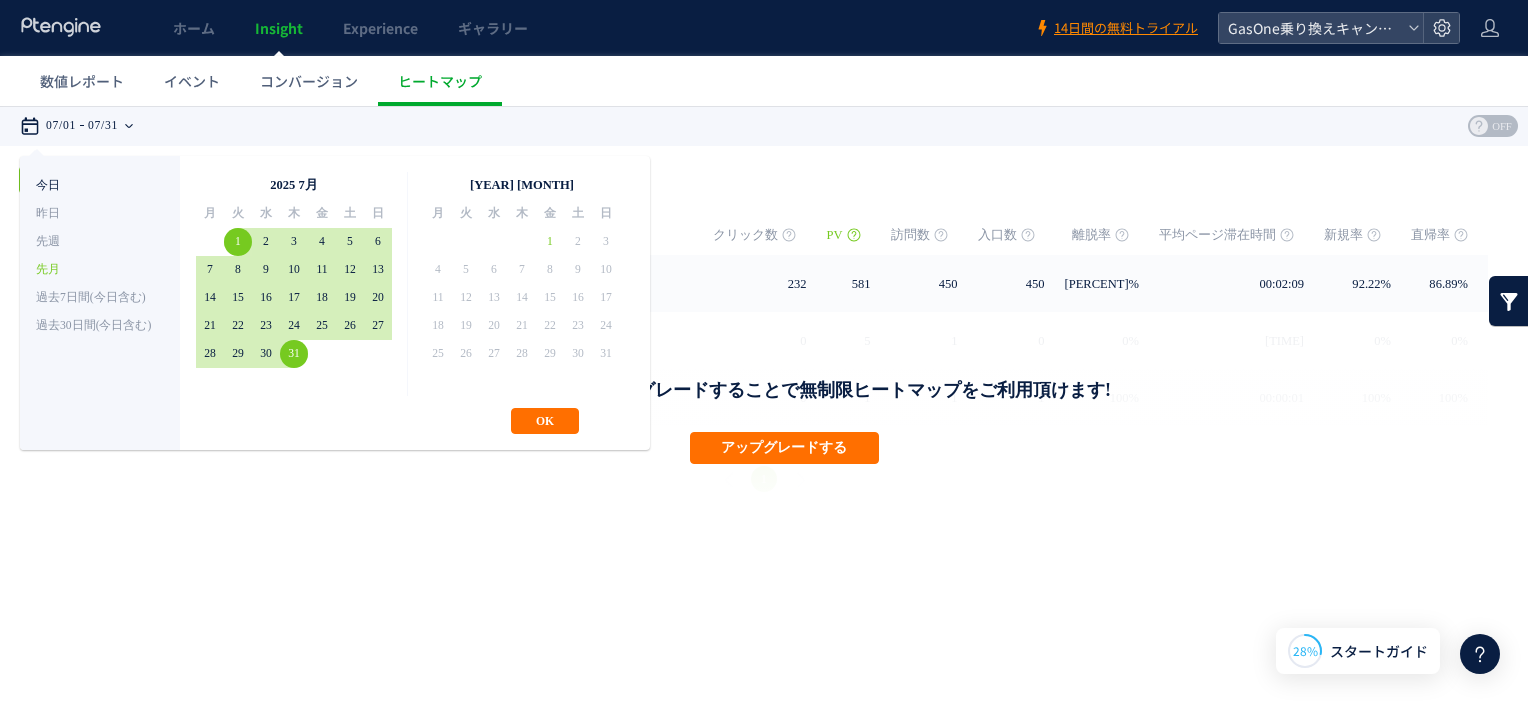 click on "今日" at bounding box center (100, 186) 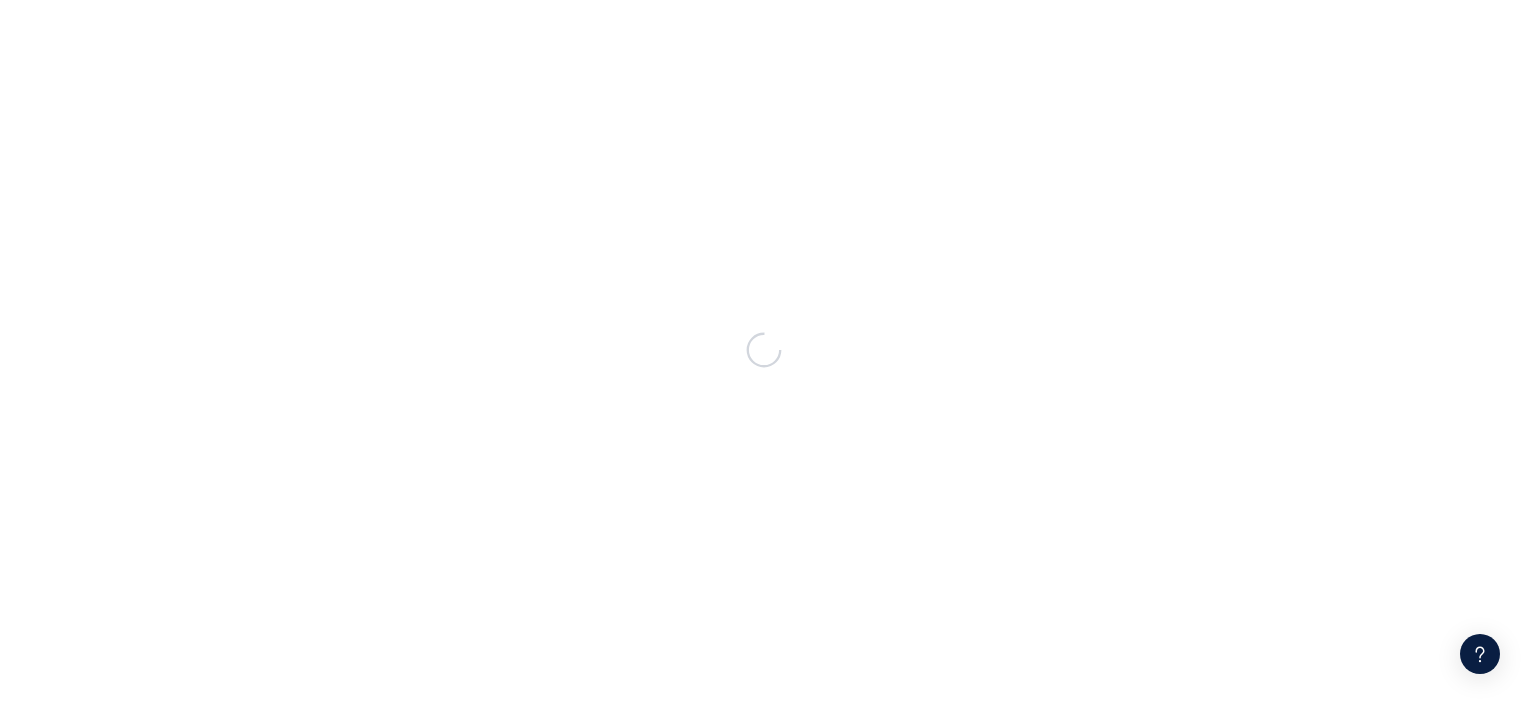 scroll, scrollTop: 0, scrollLeft: 0, axis: both 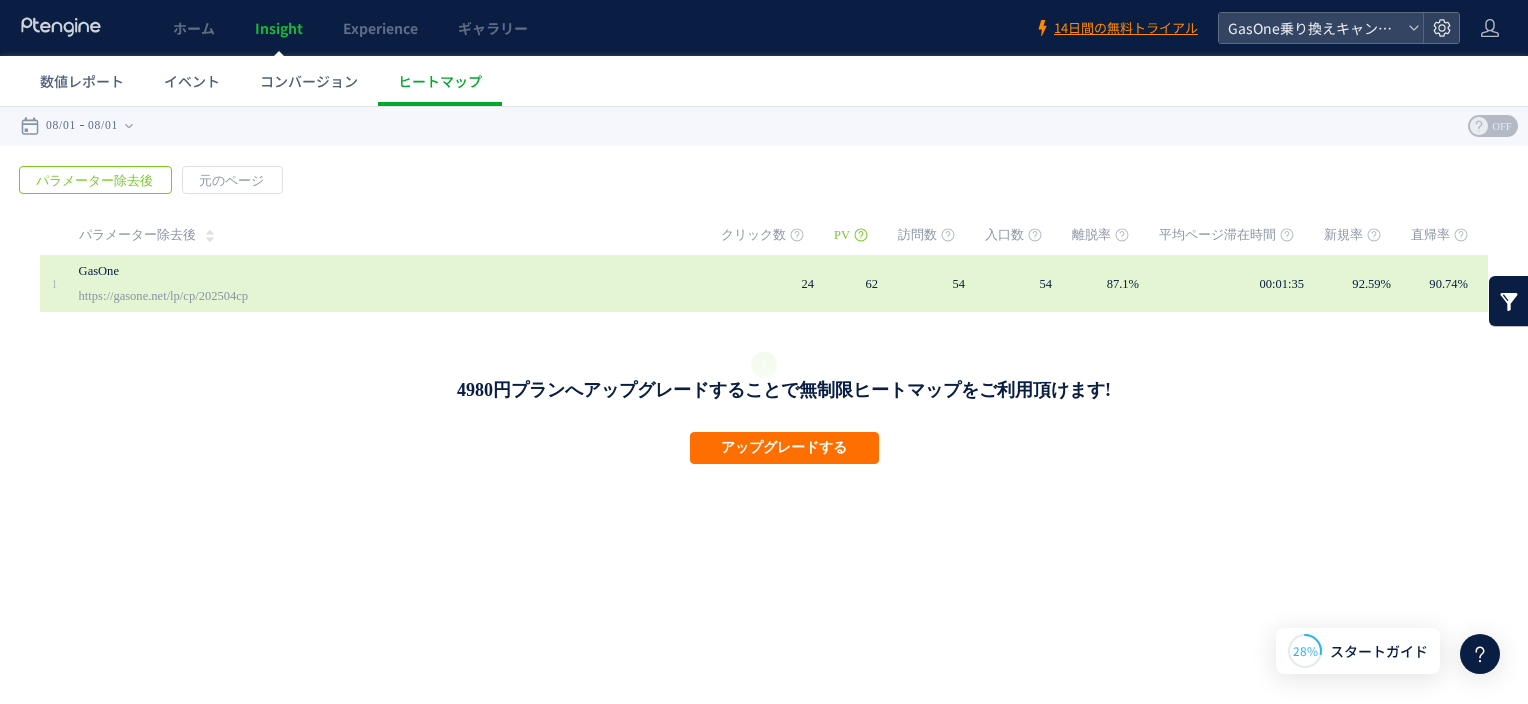 click on "54" at bounding box center (941, 283) 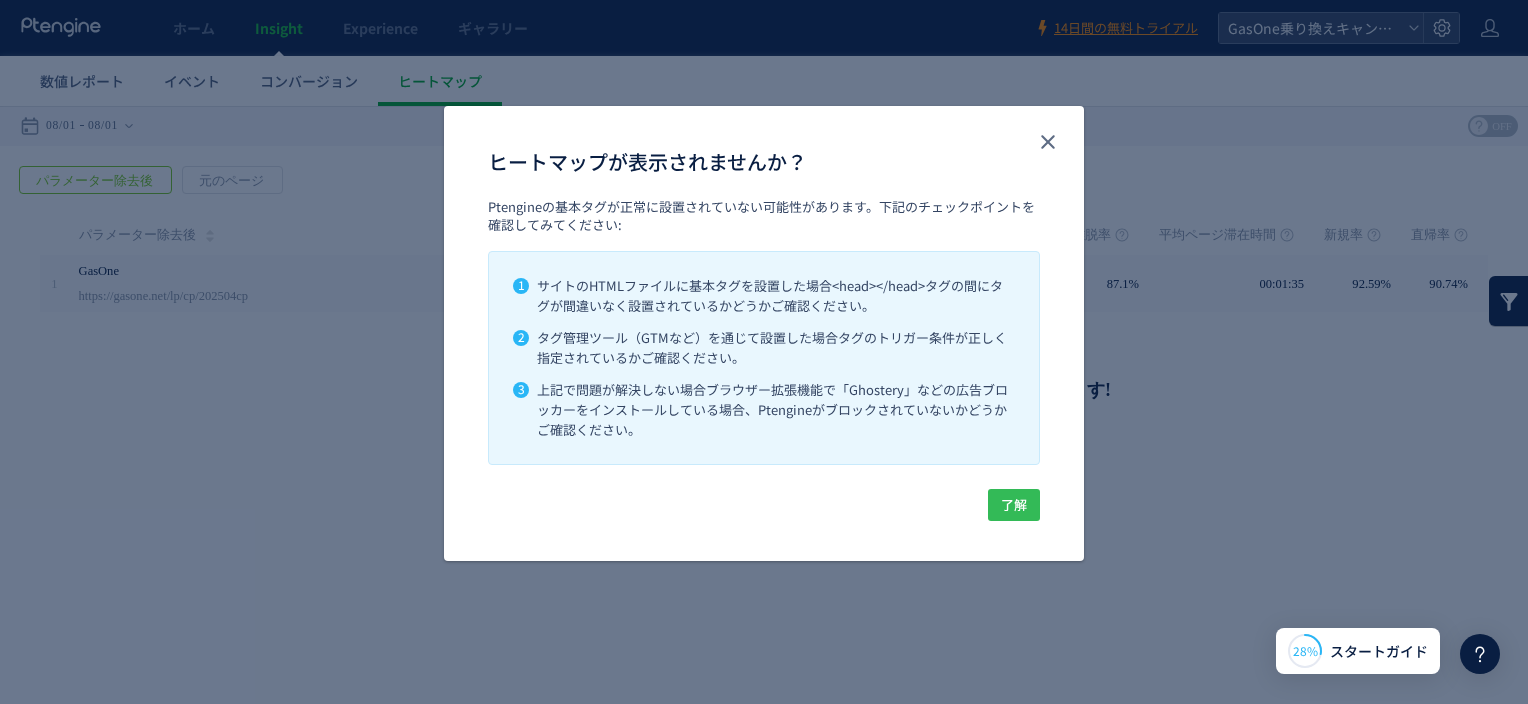 click on "了解" at bounding box center [1014, 505] 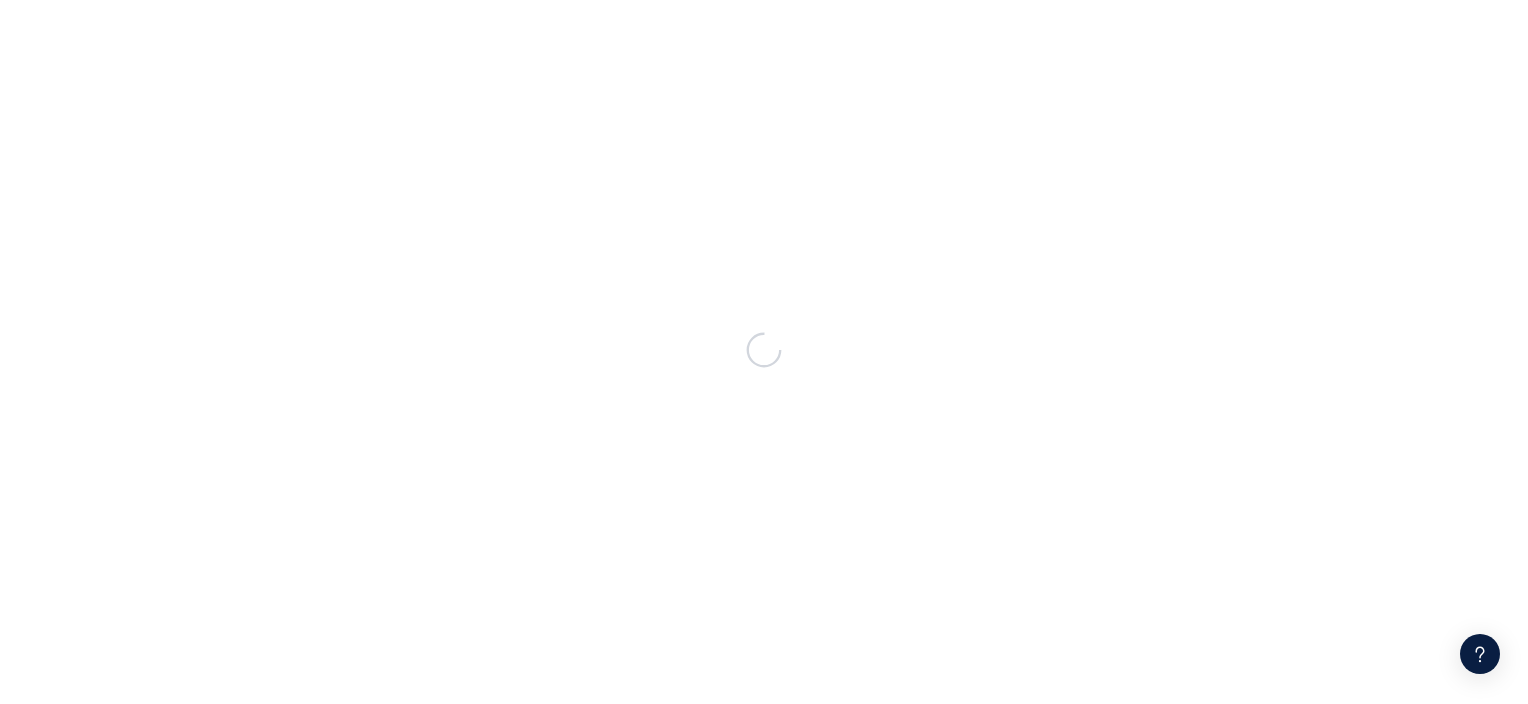 scroll, scrollTop: 0, scrollLeft: 0, axis: both 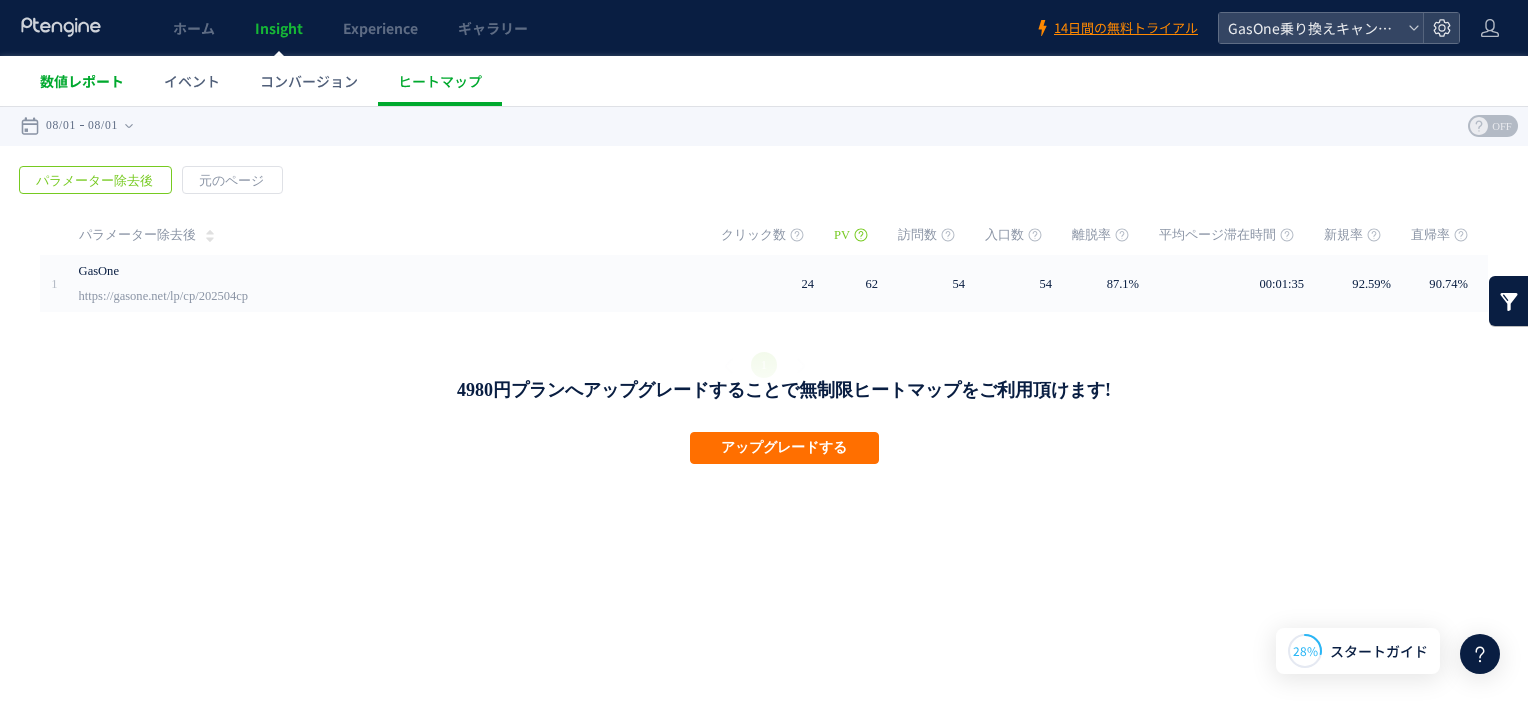 click on "数値レポート" at bounding box center (82, 81) 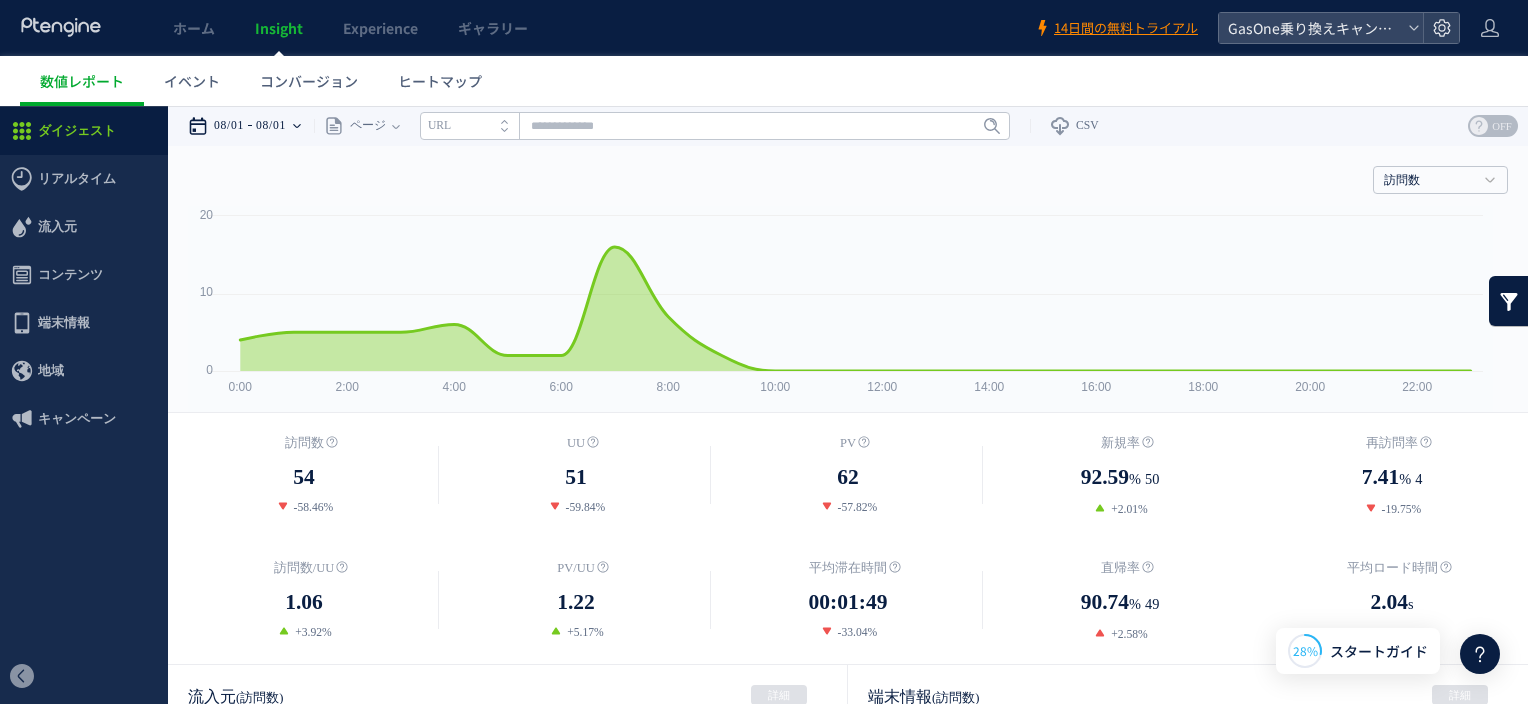 click at bounding box center (297, 126) 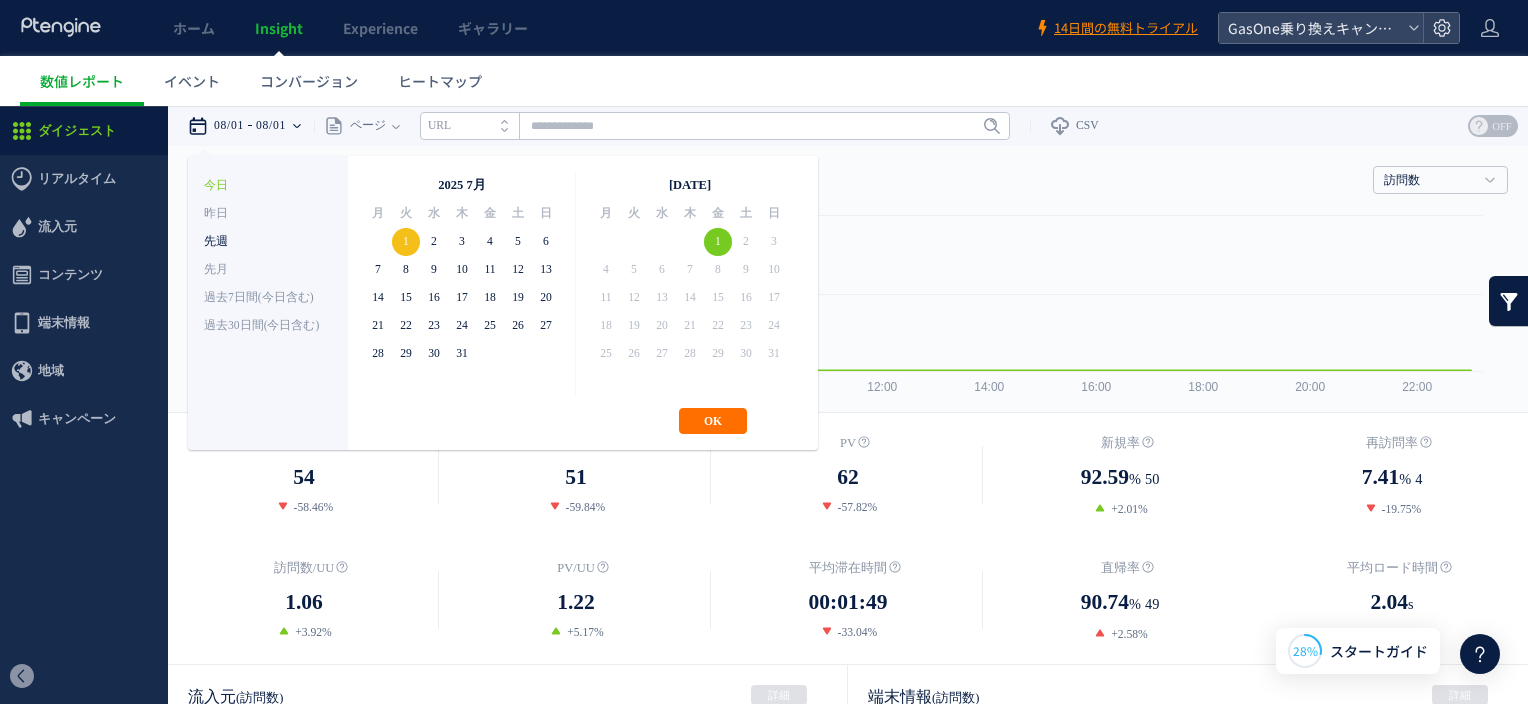 click on "先週" at bounding box center [268, 242] 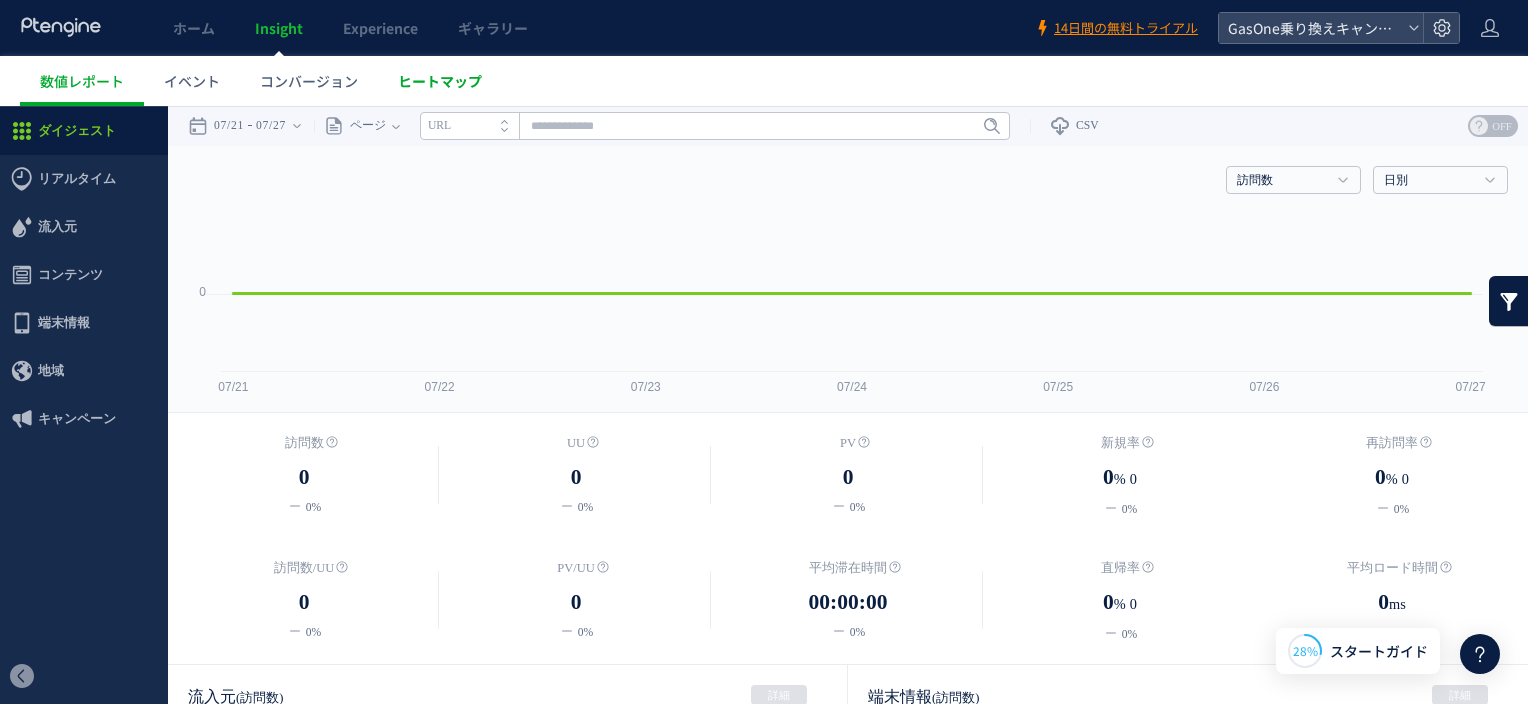 click on "ヒートマップ" at bounding box center (440, 81) 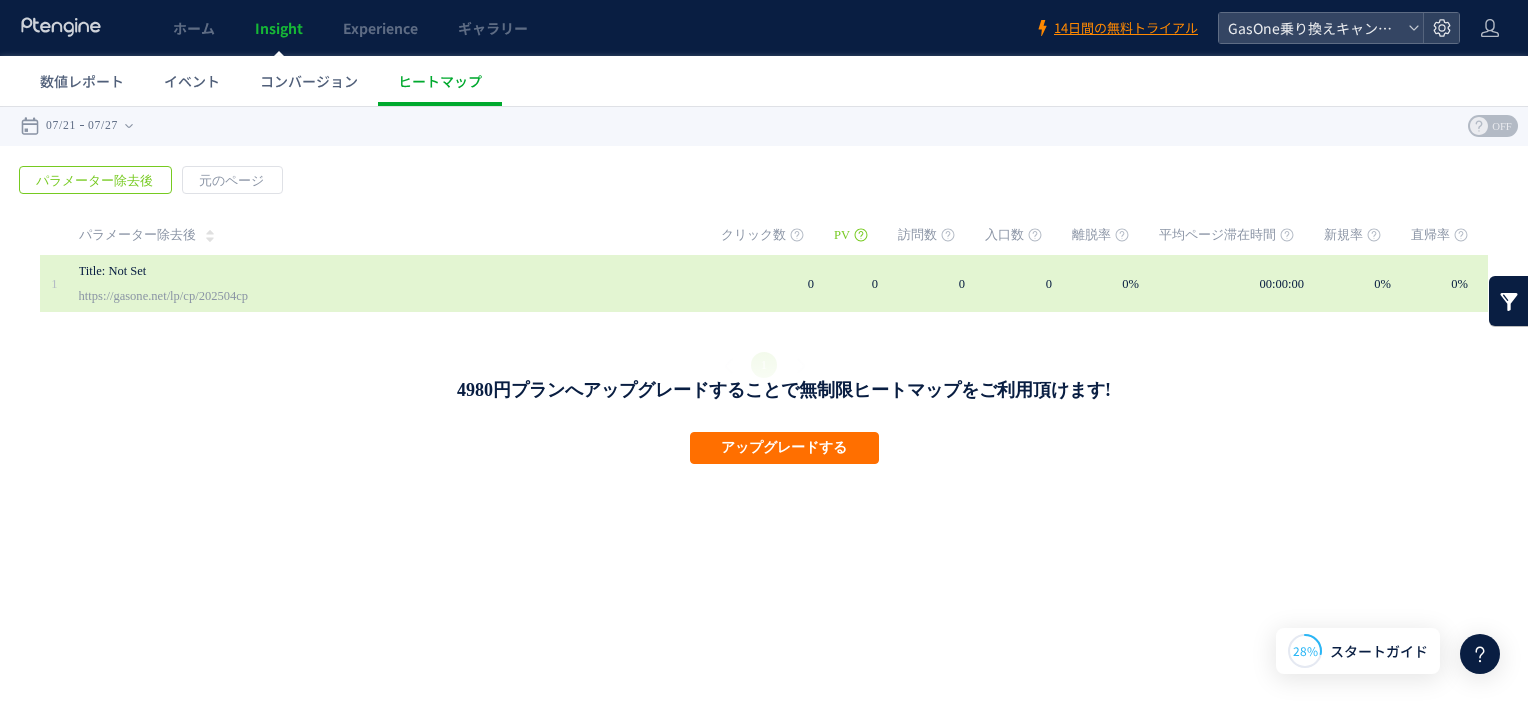 click on "https://gasone.net/lp/cp/202504cp" at bounding box center [164, 296] 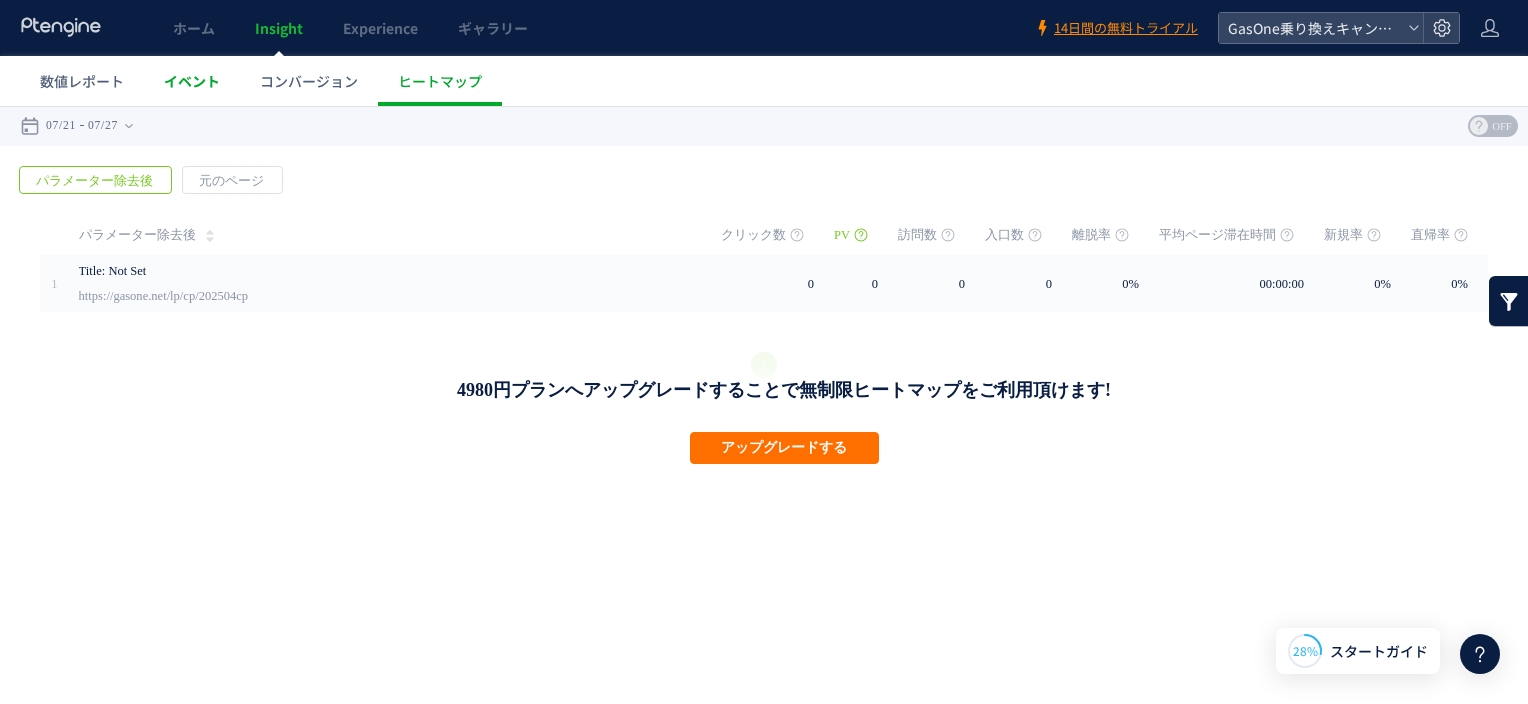 click on "イベント" at bounding box center [192, 81] 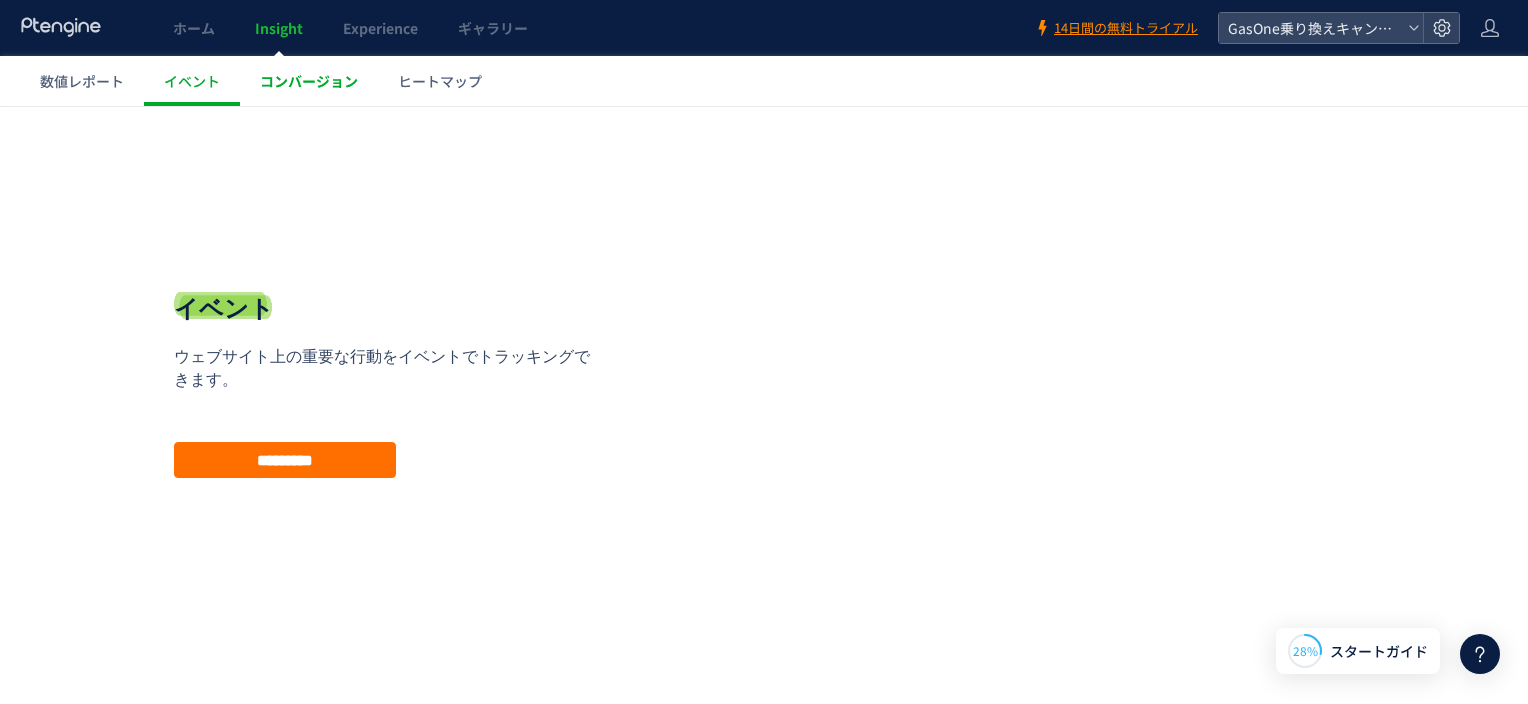 click on "コンバージョン" at bounding box center (309, 81) 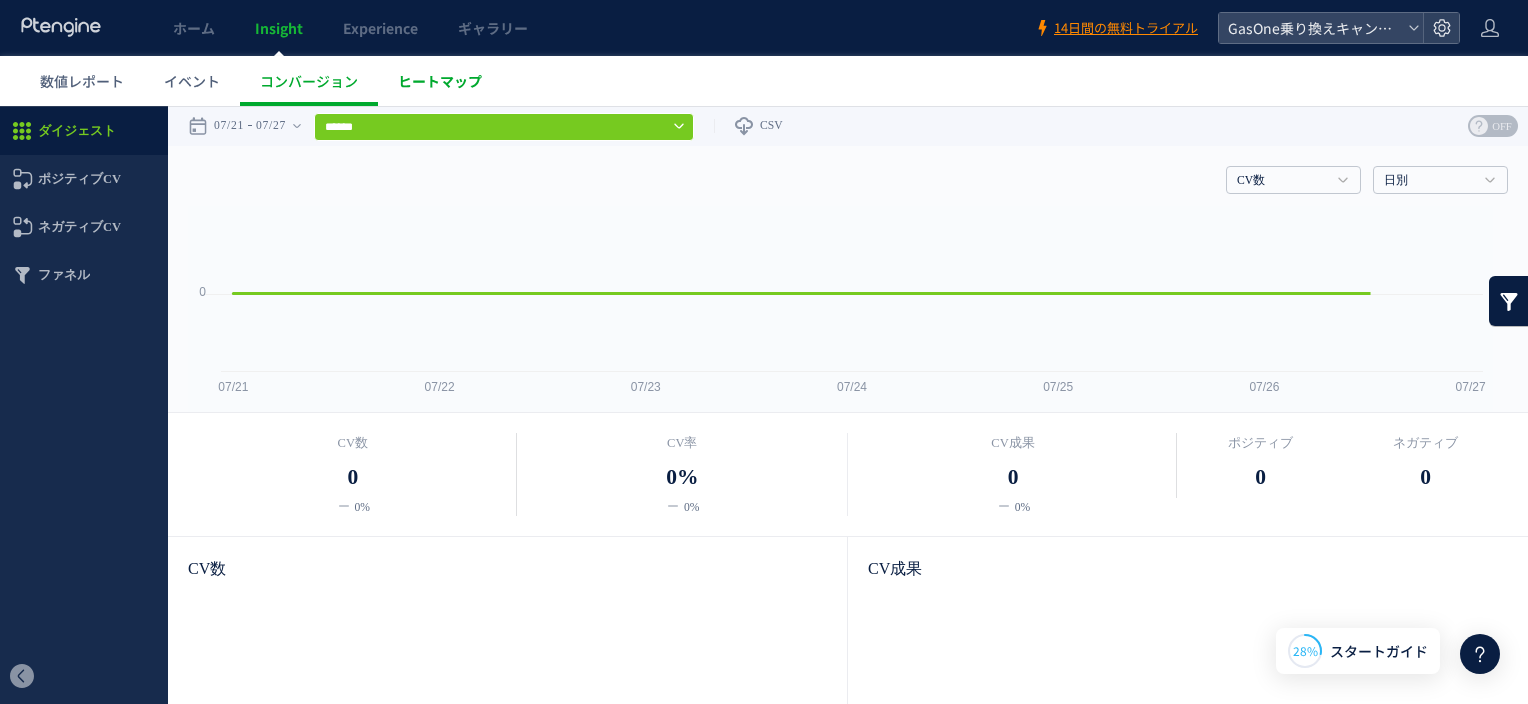 click on "ヒートマップ" at bounding box center (440, 81) 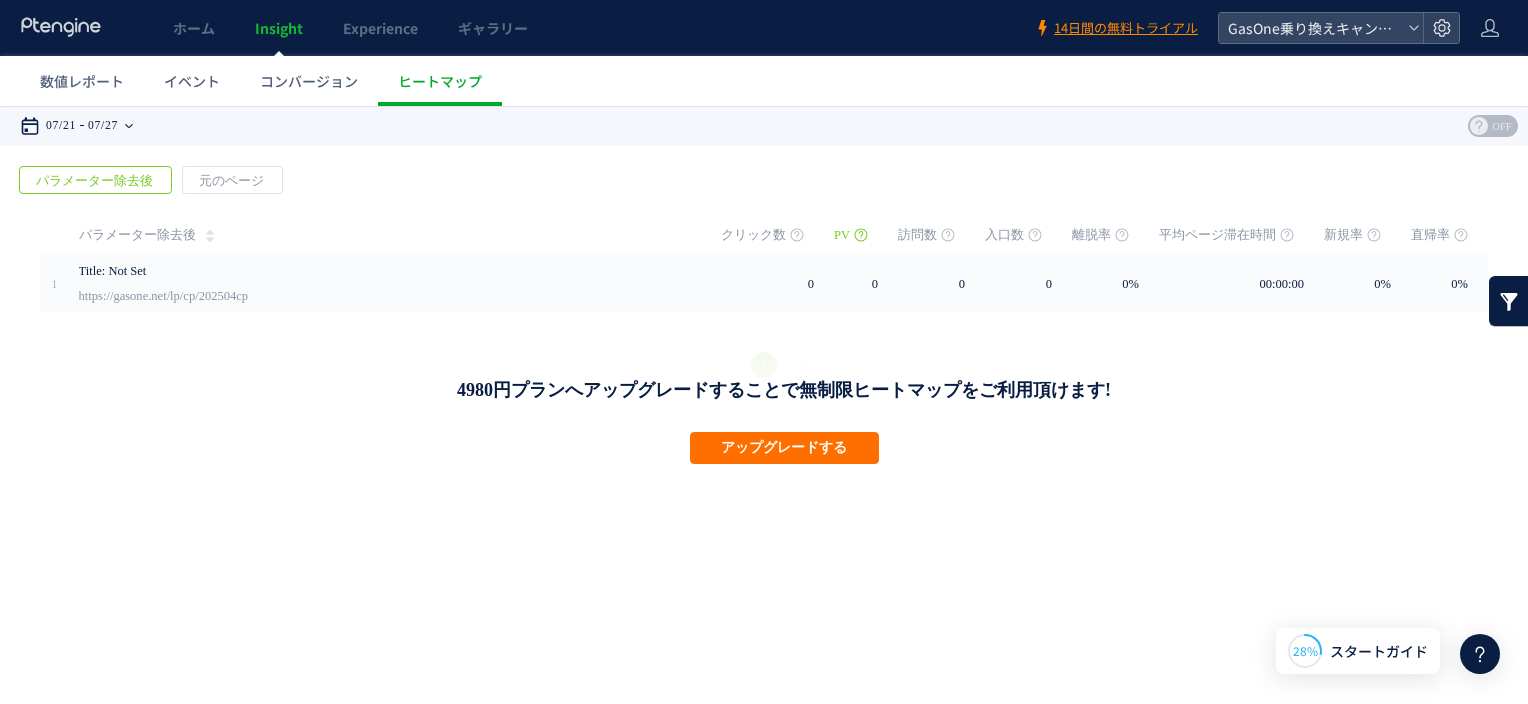 click on "07/21
07/27" at bounding box center [83, 126] 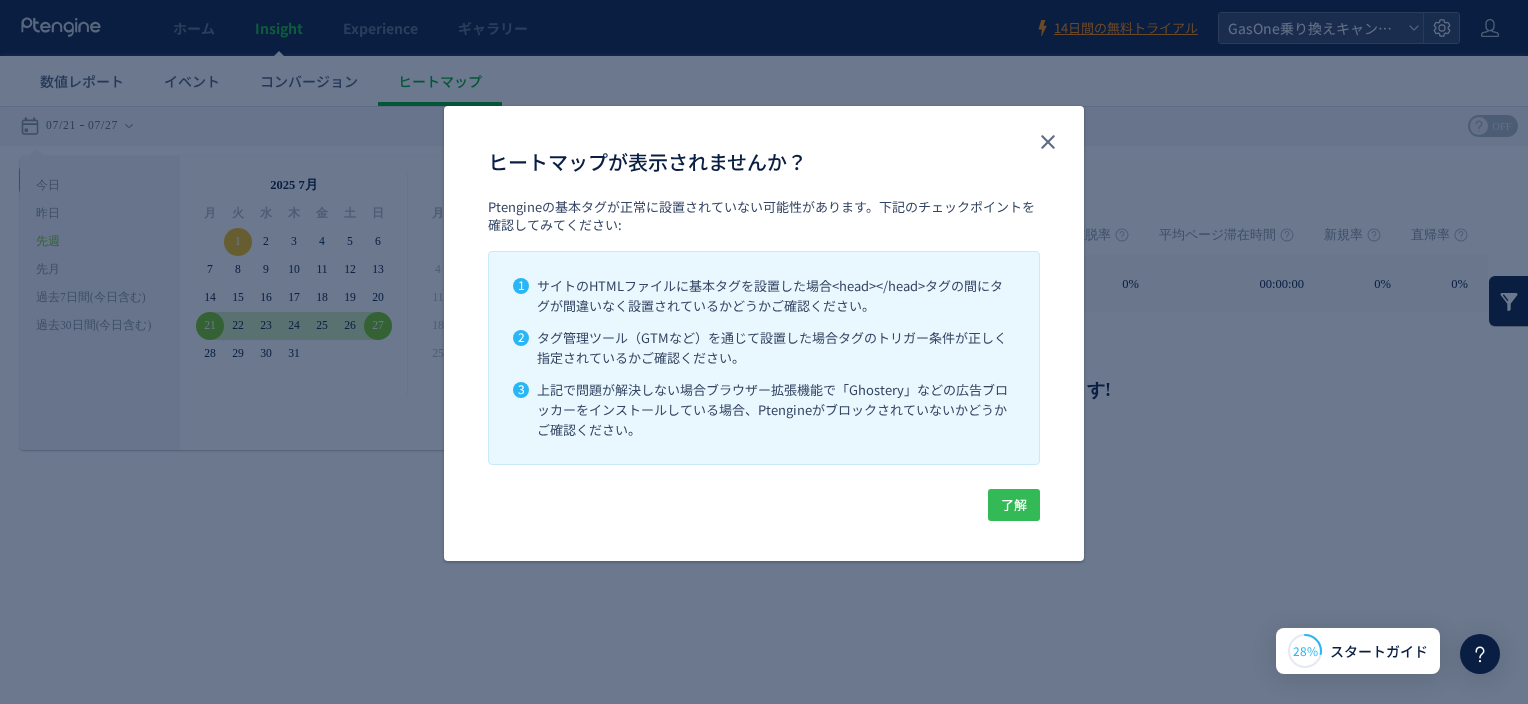 click on "了解" at bounding box center (1014, 505) 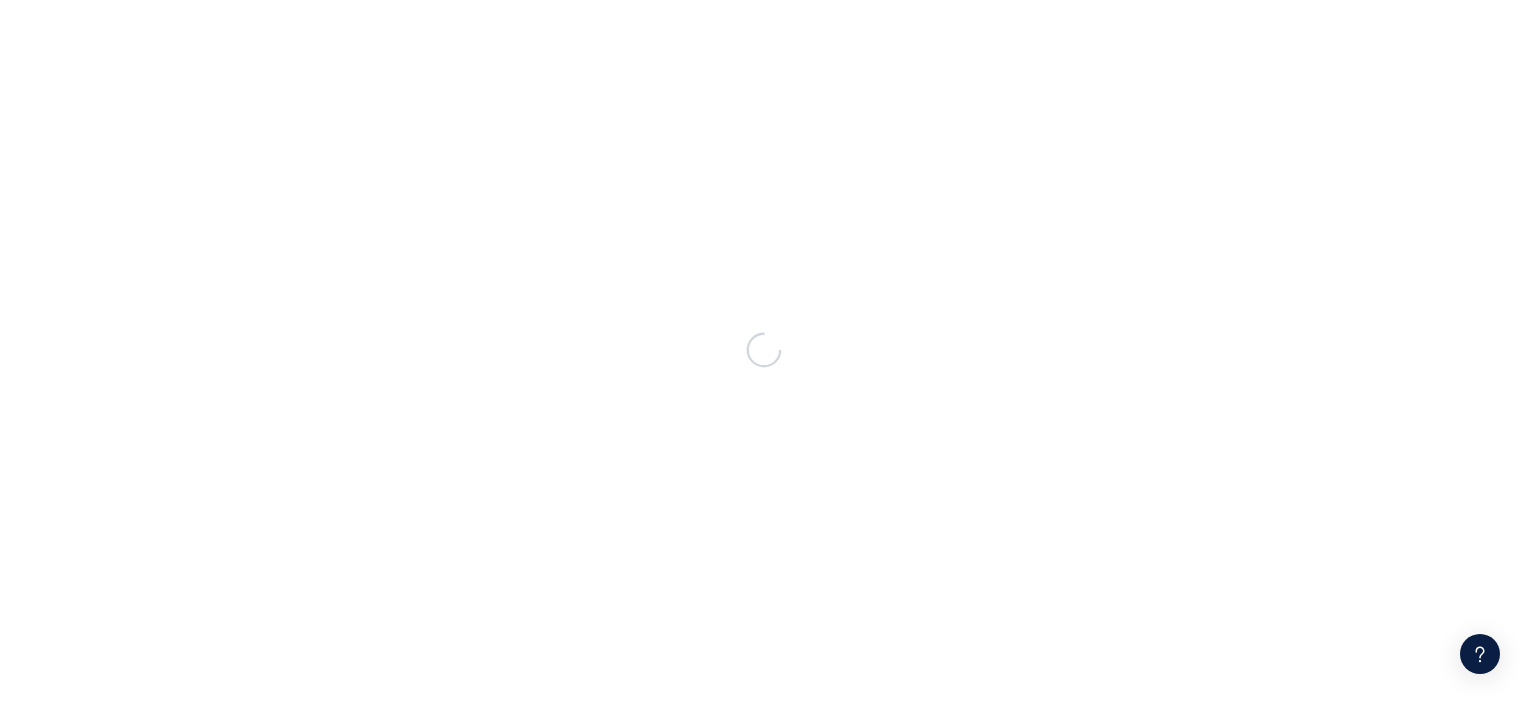 scroll, scrollTop: 0, scrollLeft: 0, axis: both 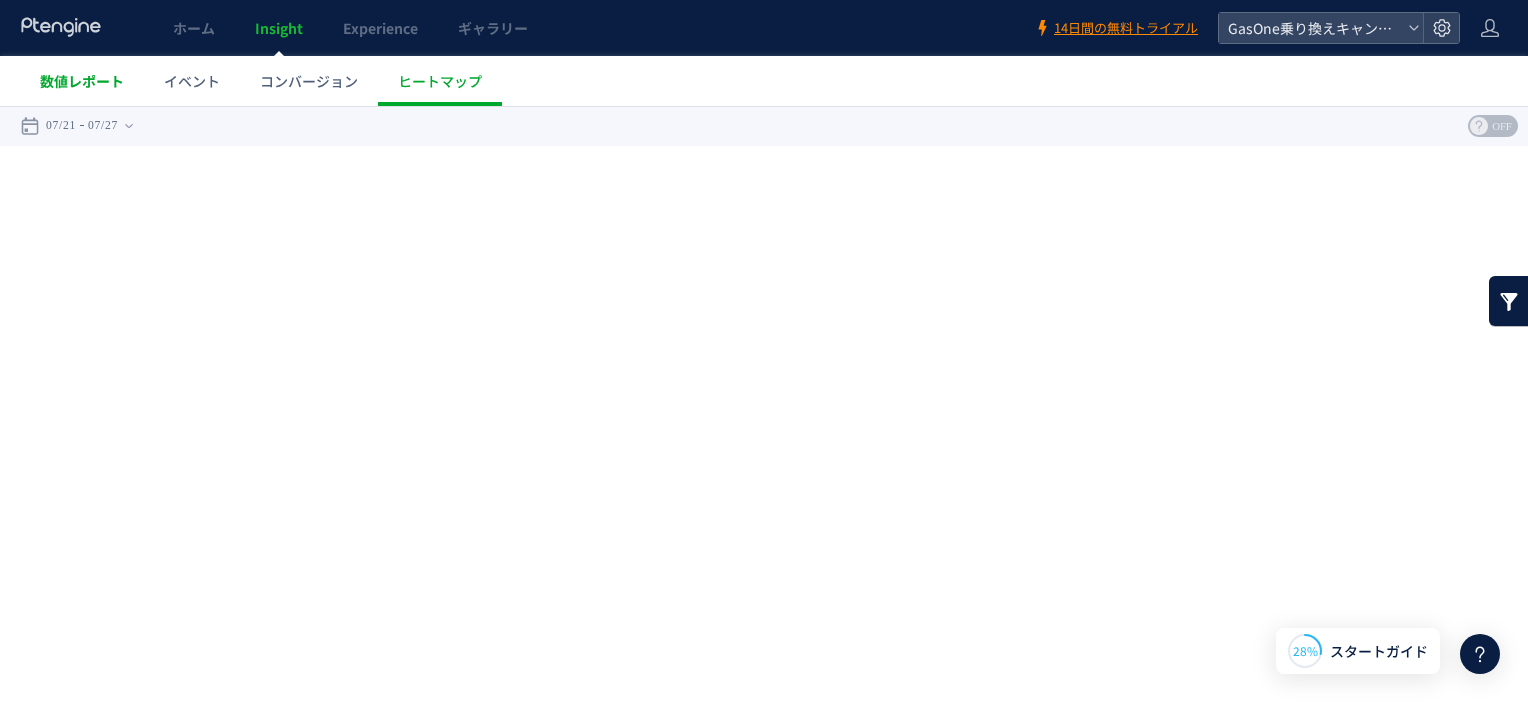 click on "数値レポート" at bounding box center (82, 81) 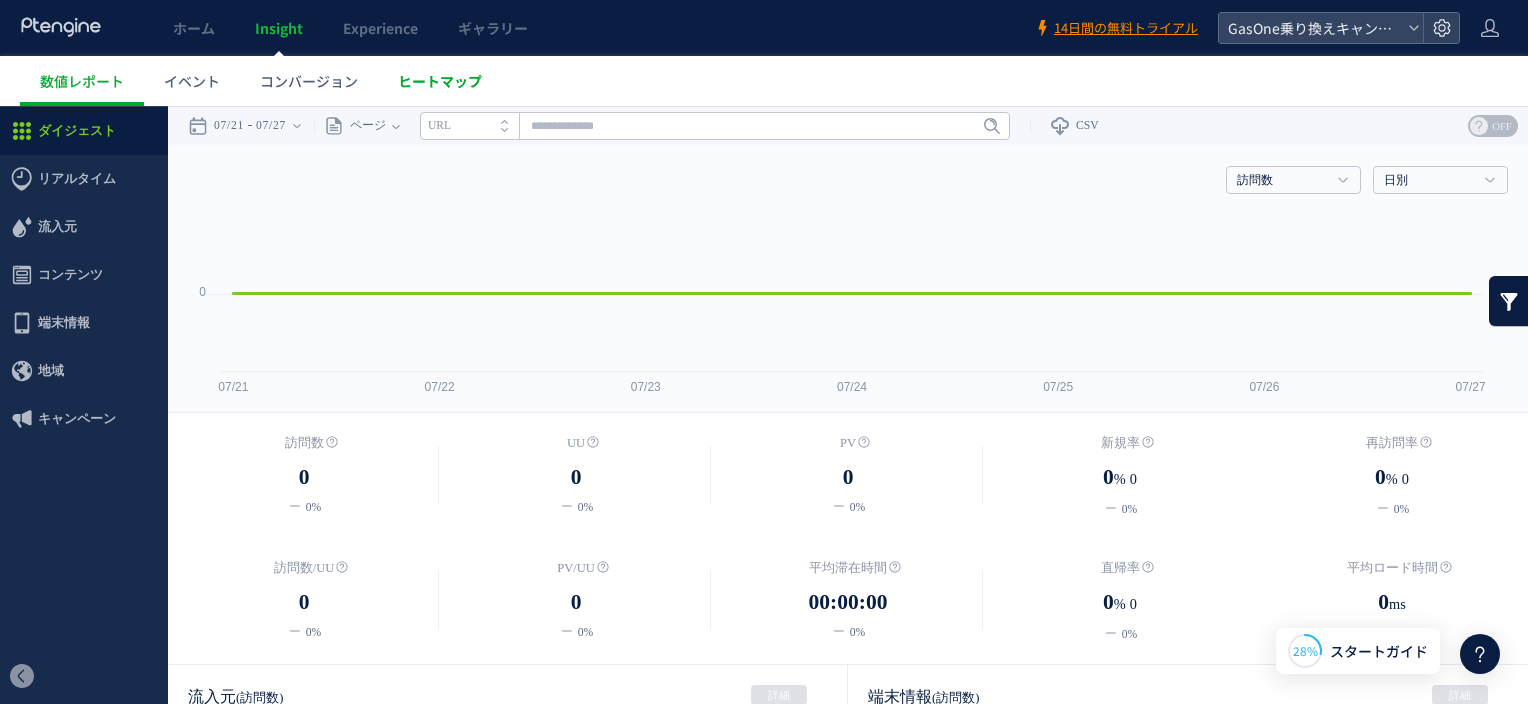 click on "ヒートマップ" at bounding box center [440, 81] 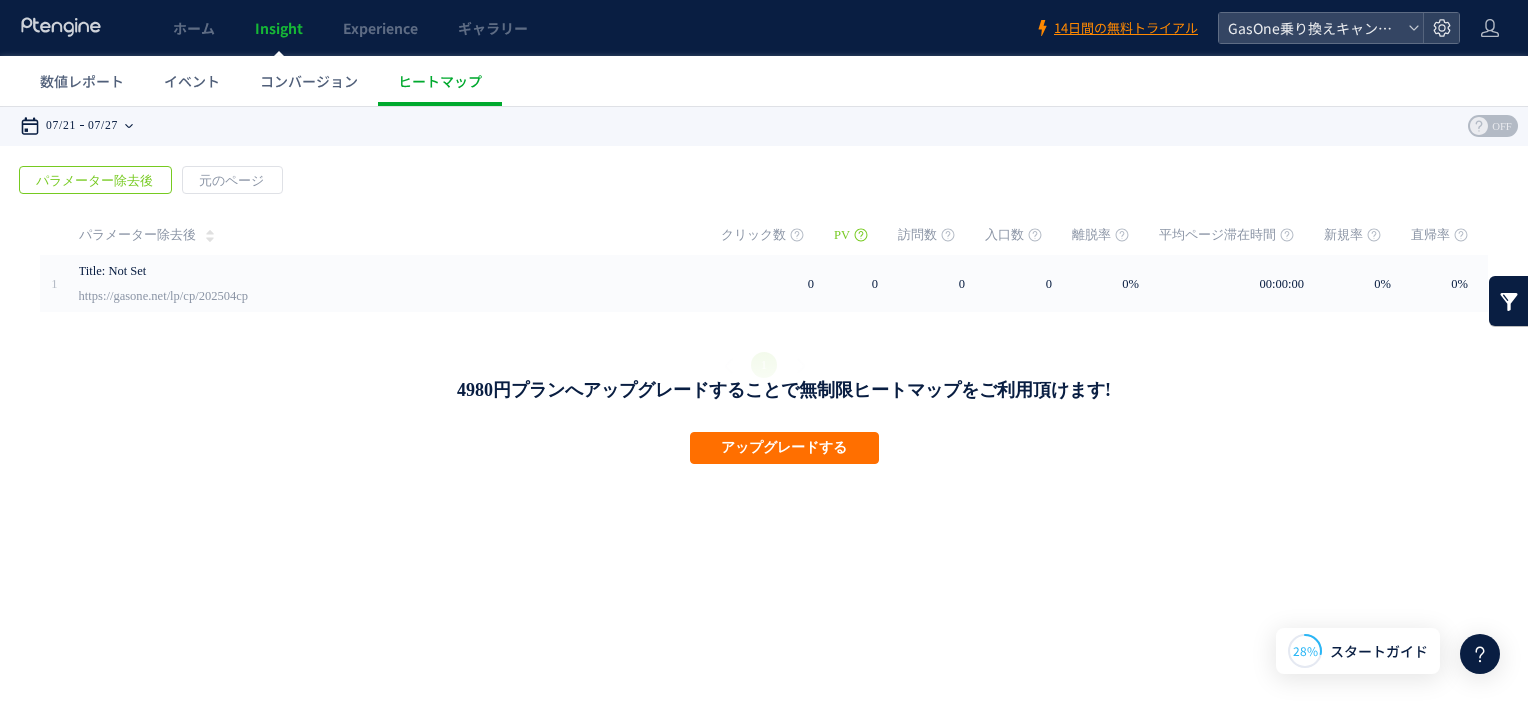 click on "07/21
07/27" at bounding box center [83, 126] 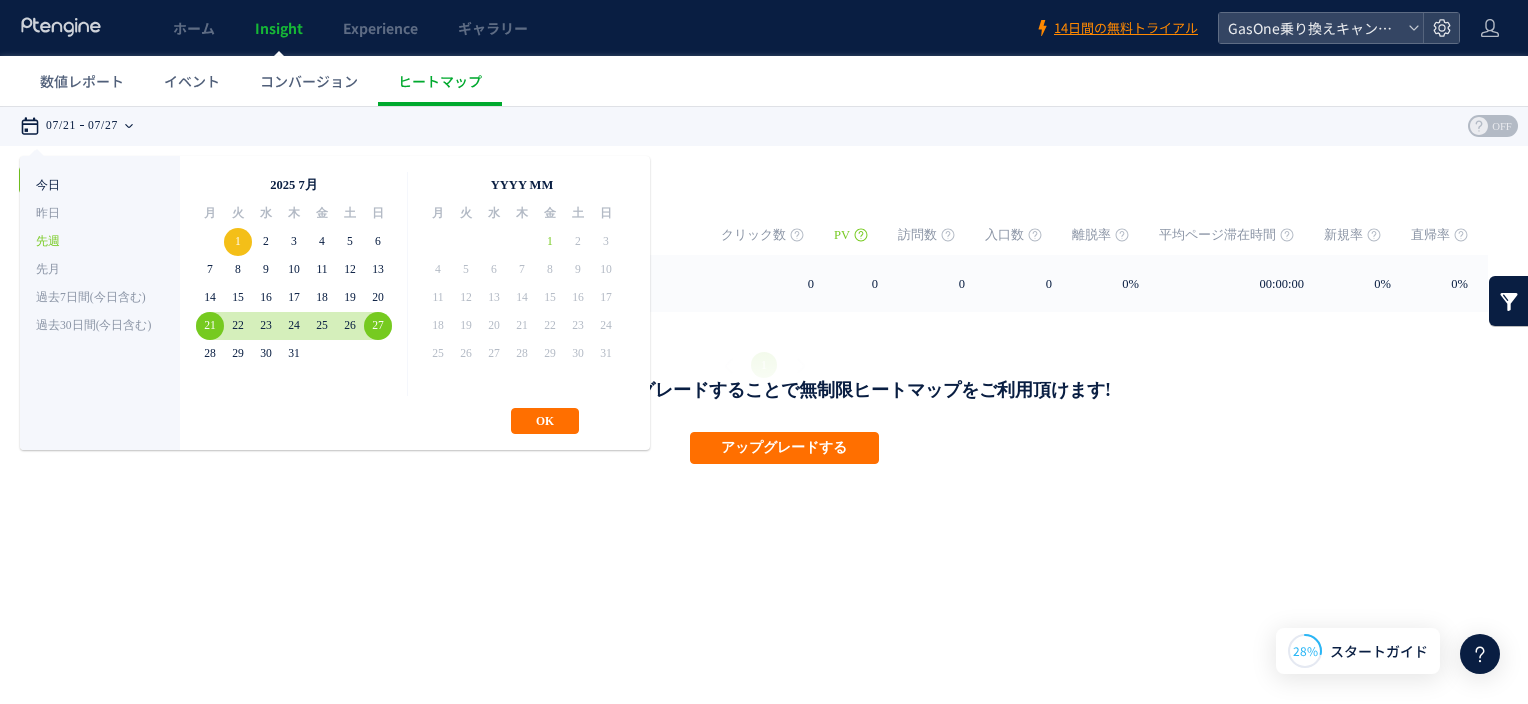 click on "今日" at bounding box center [100, 186] 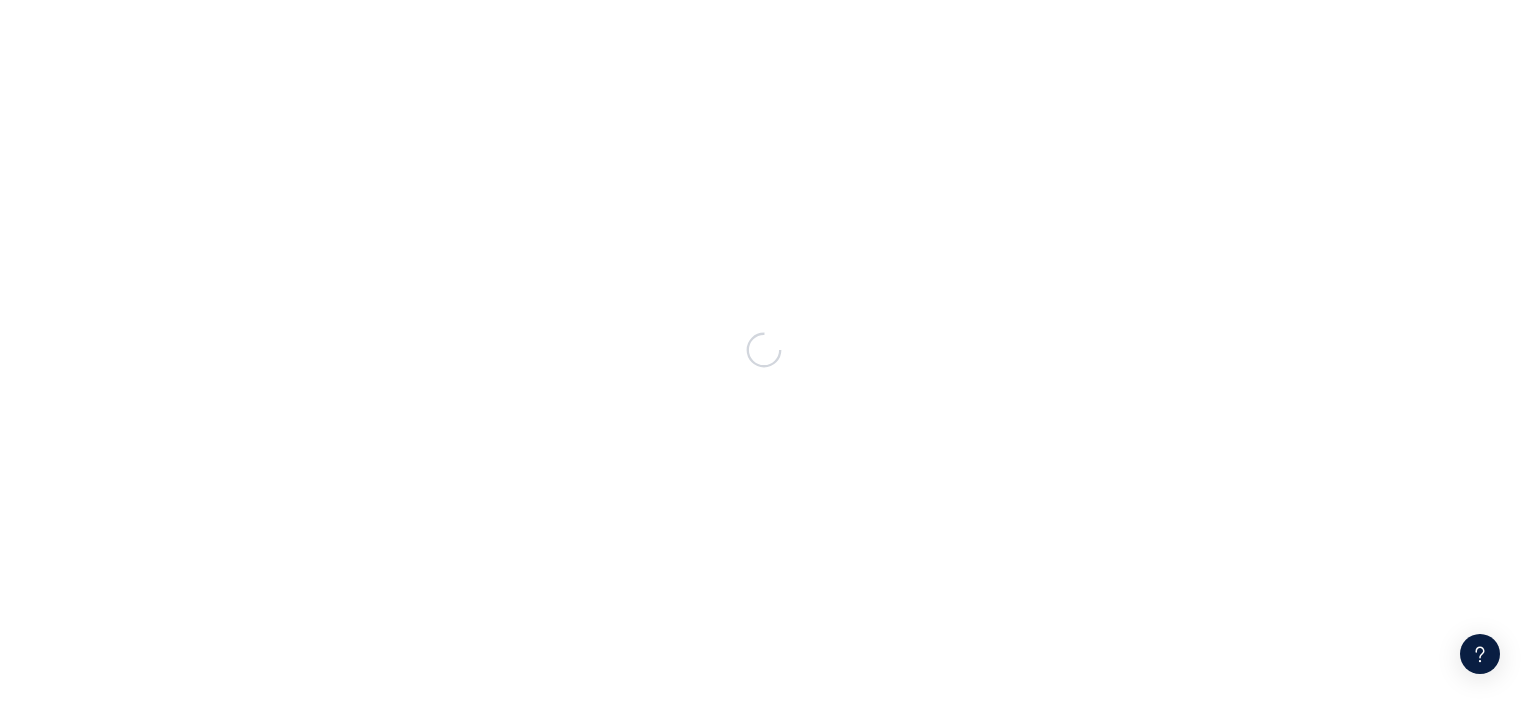scroll, scrollTop: 0, scrollLeft: 0, axis: both 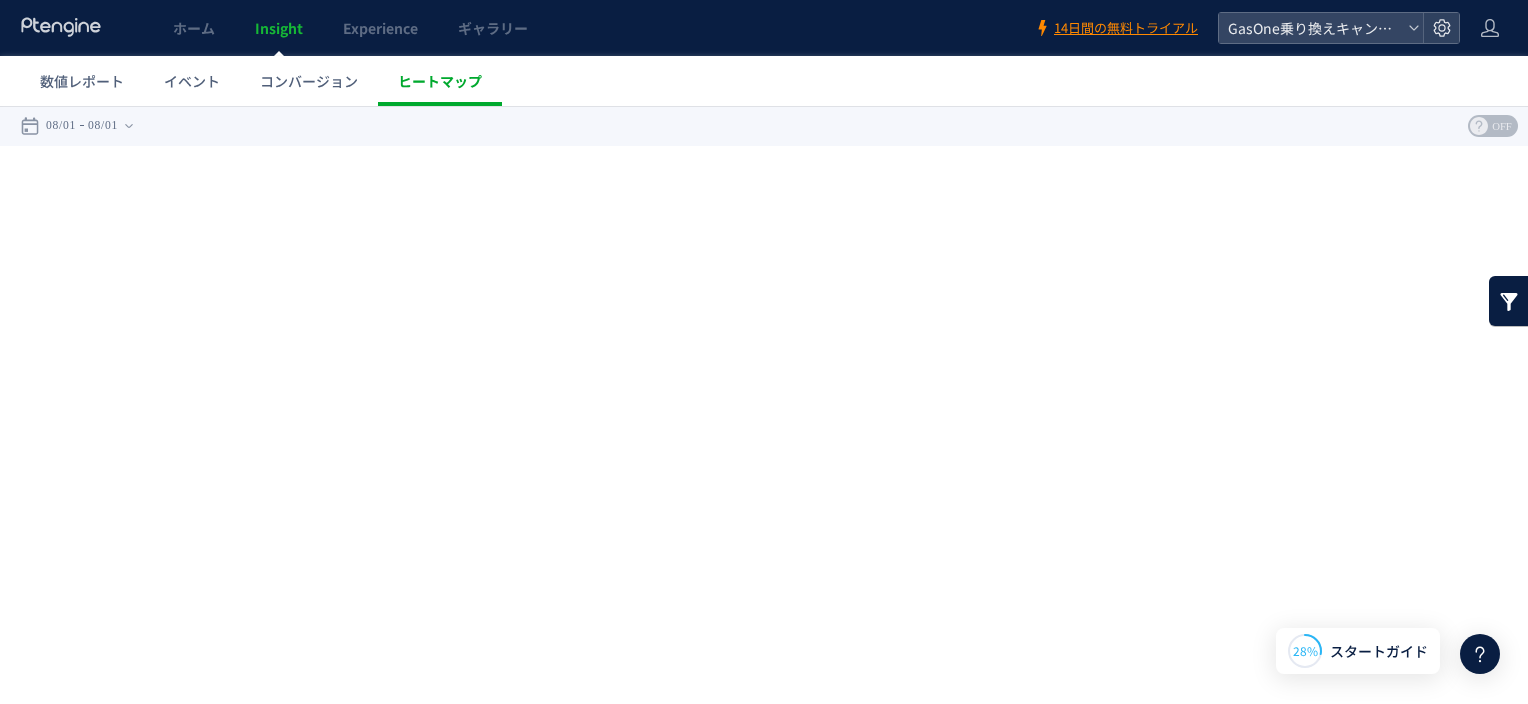 click on "ヒートマップ" at bounding box center [440, 81] 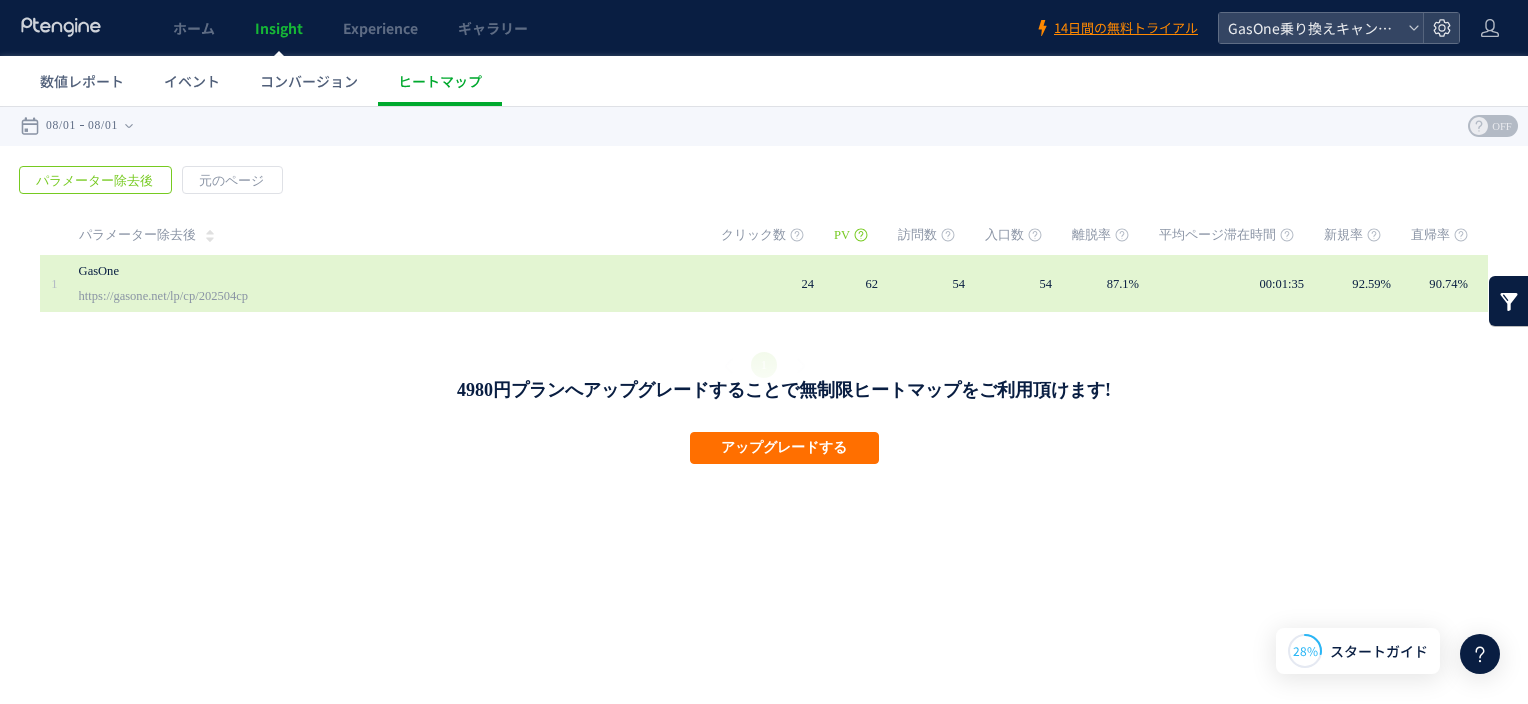click on "GasOne
https://gasone.net/lp/cp/202504cp" at bounding box center (386, 283) 